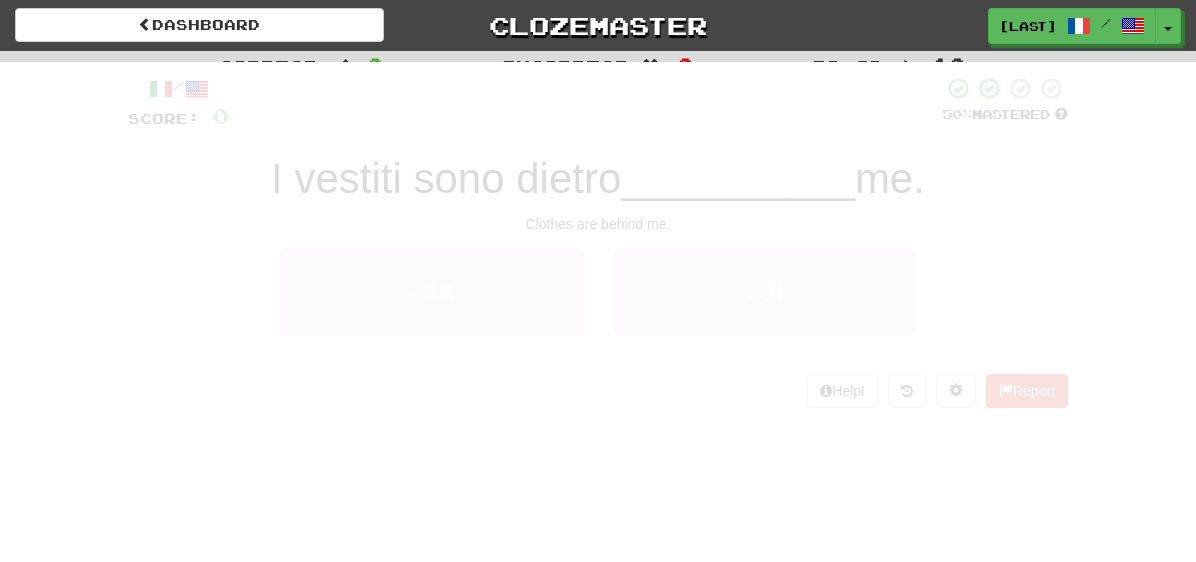 scroll, scrollTop: 0, scrollLeft: 0, axis: both 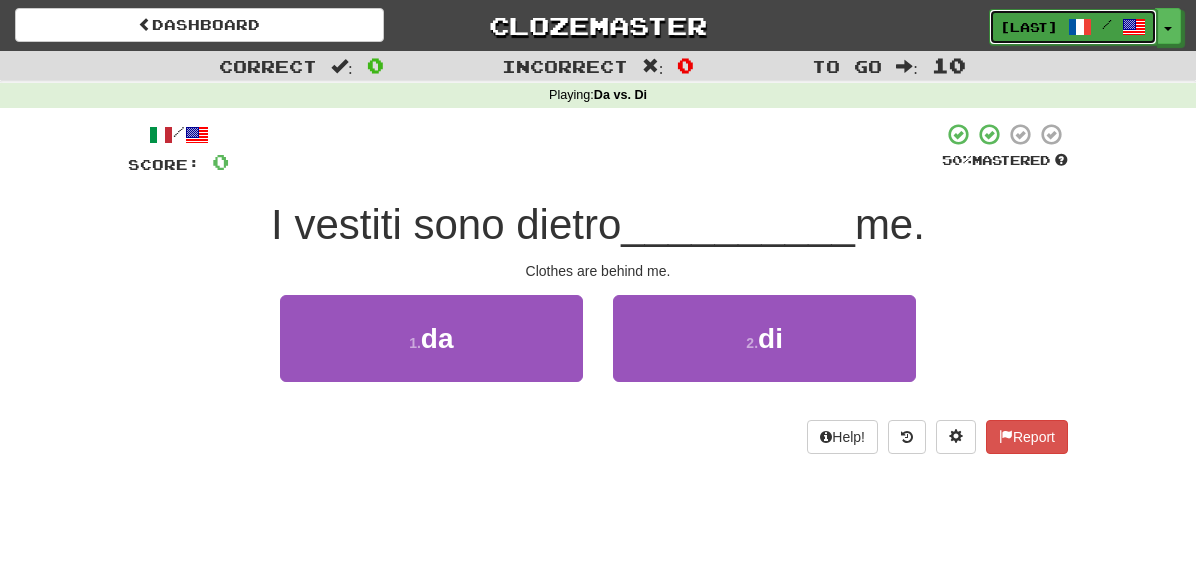 click on "Willnick
/" at bounding box center [1073, 27] 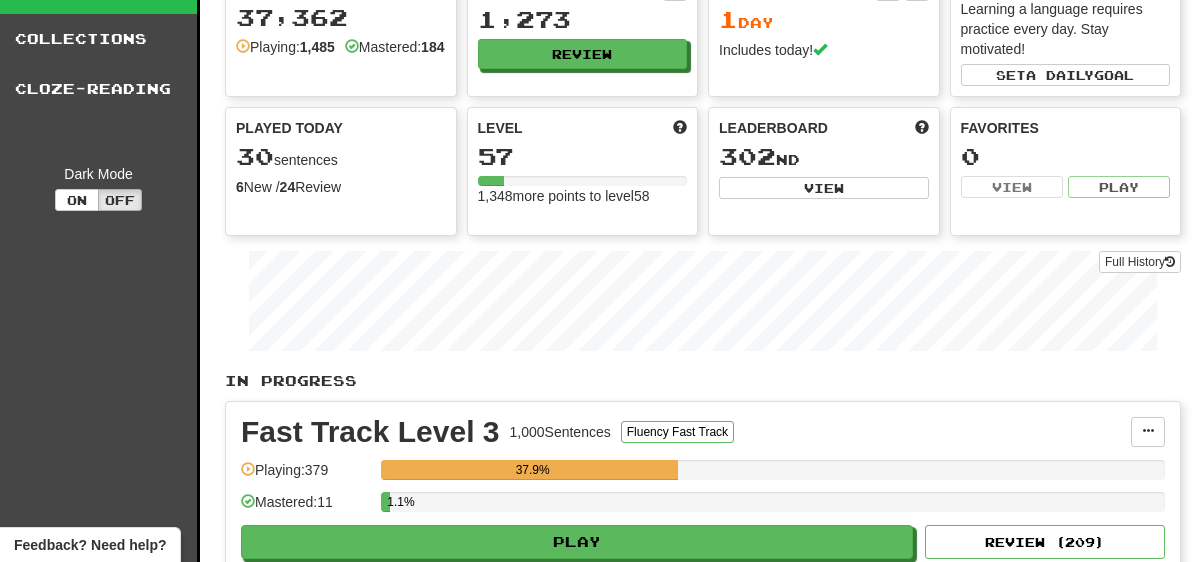 scroll, scrollTop: 97, scrollLeft: 0, axis: vertical 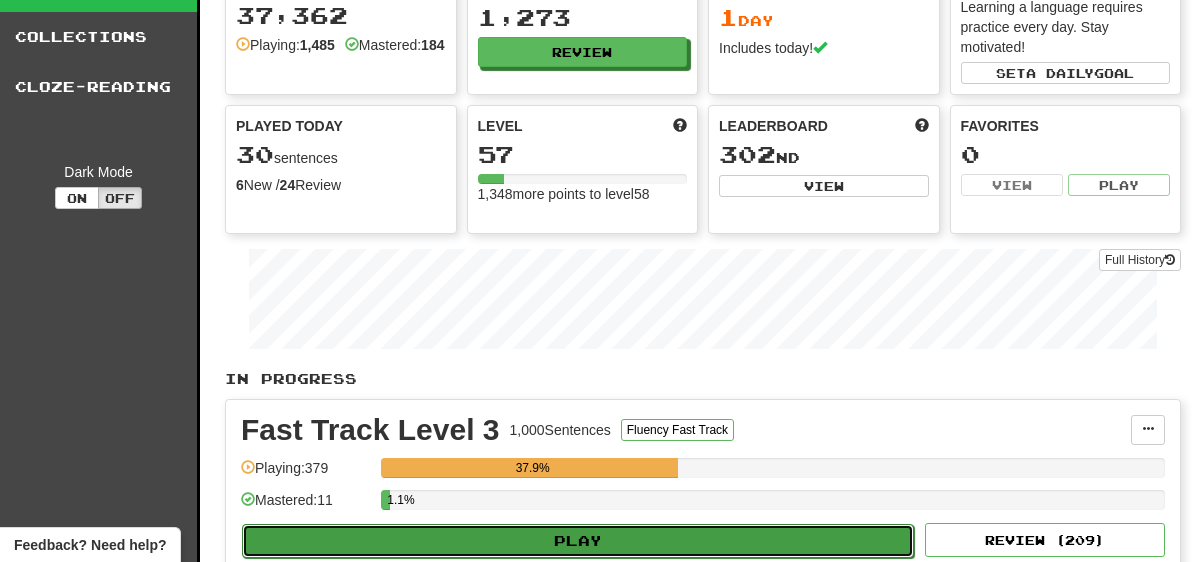 click on "Play" at bounding box center [578, 541] 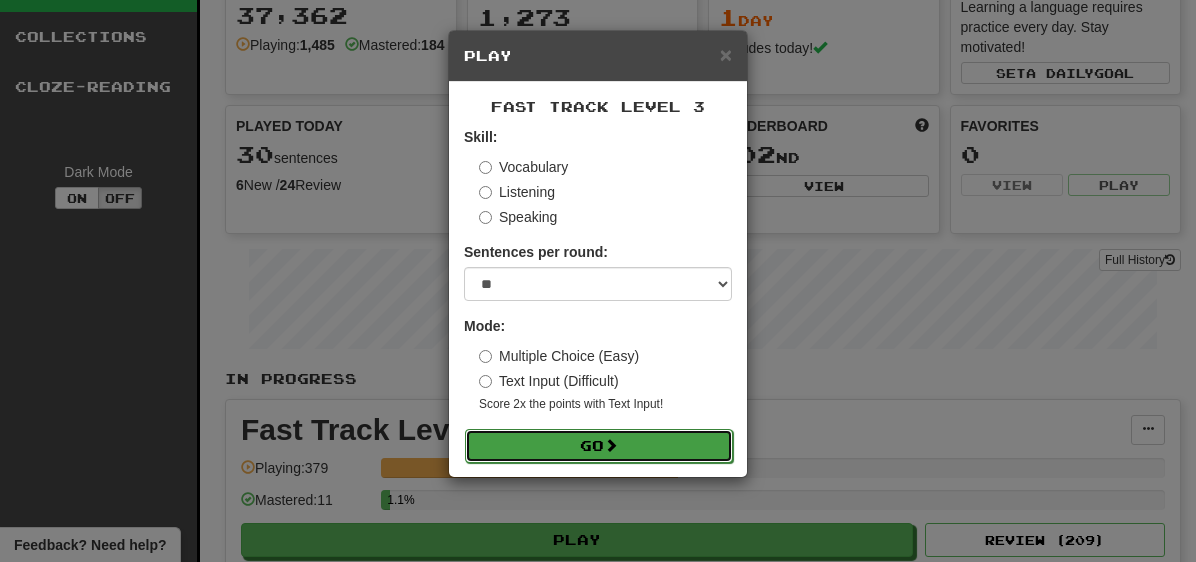 click on "Go" at bounding box center (599, 446) 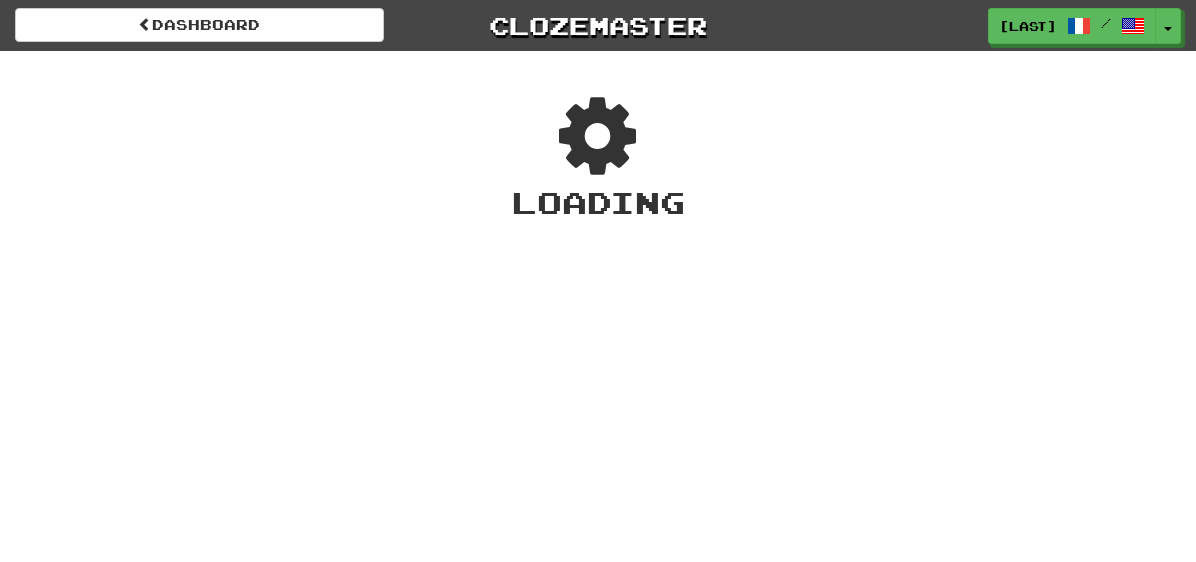scroll, scrollTop: 0, scrollLeft: 0, axis: both 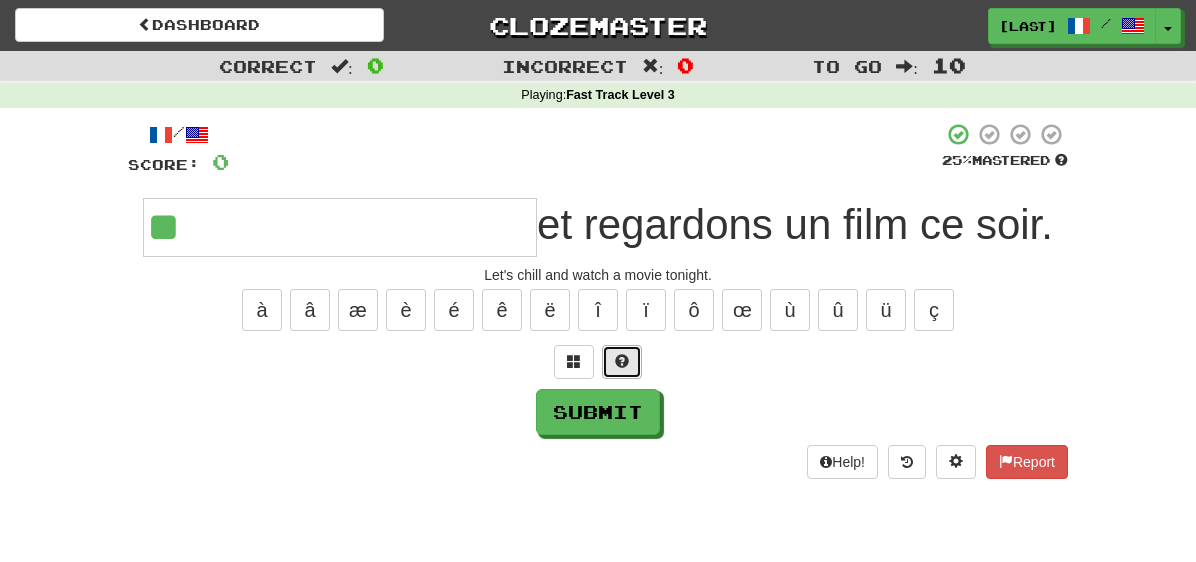 click at bounding box center [622, 361] 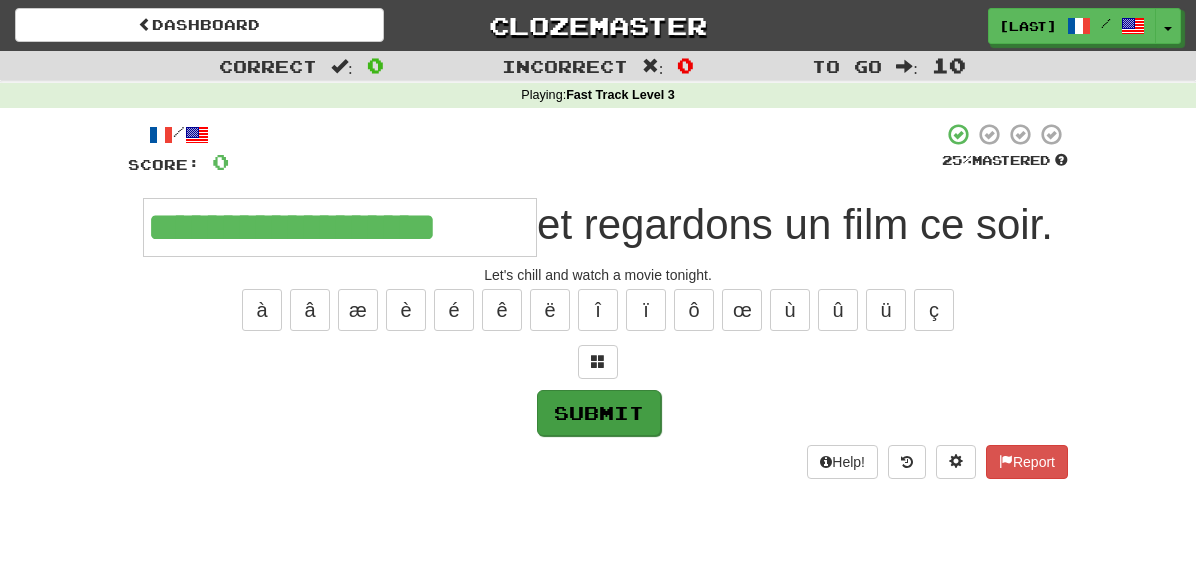 type on "**********" 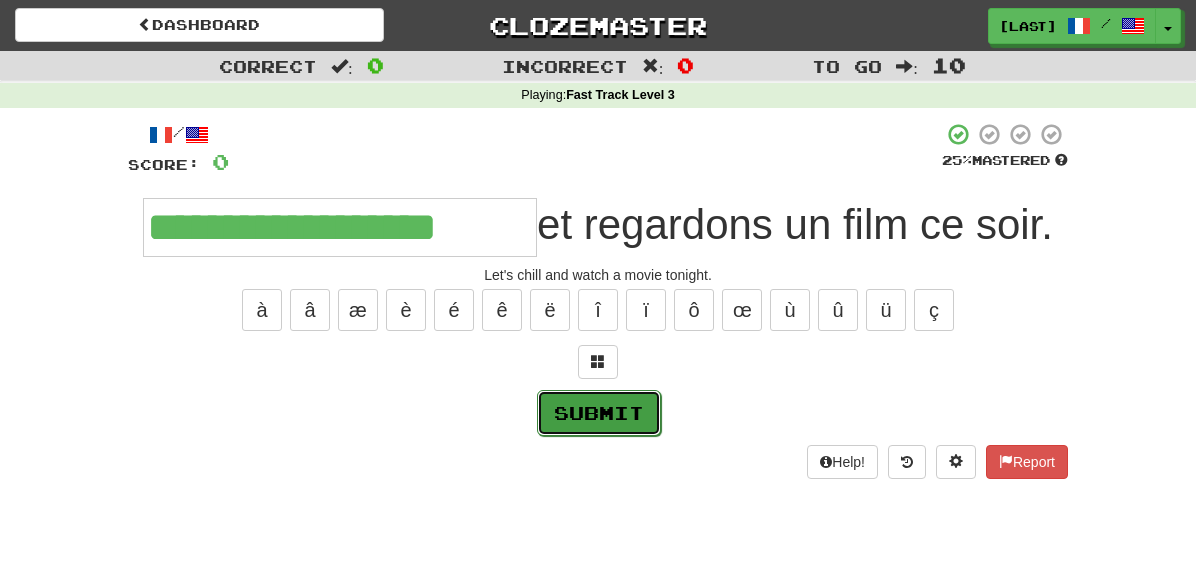 click on "Submit" at bounding box center [599, 413] 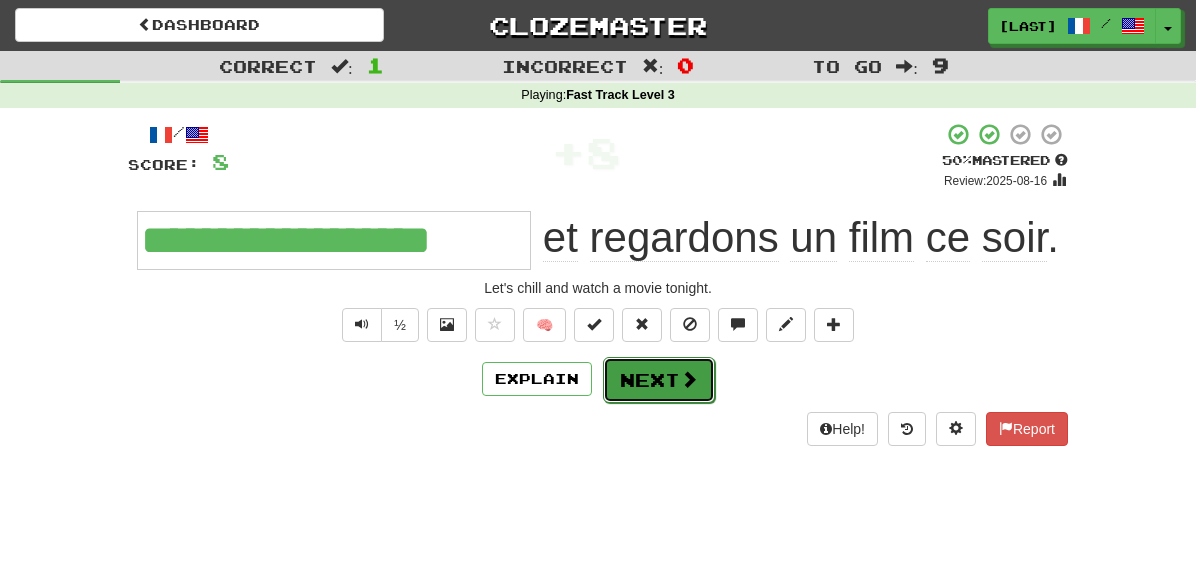 click on "Next" at bounding box center (659, 380) 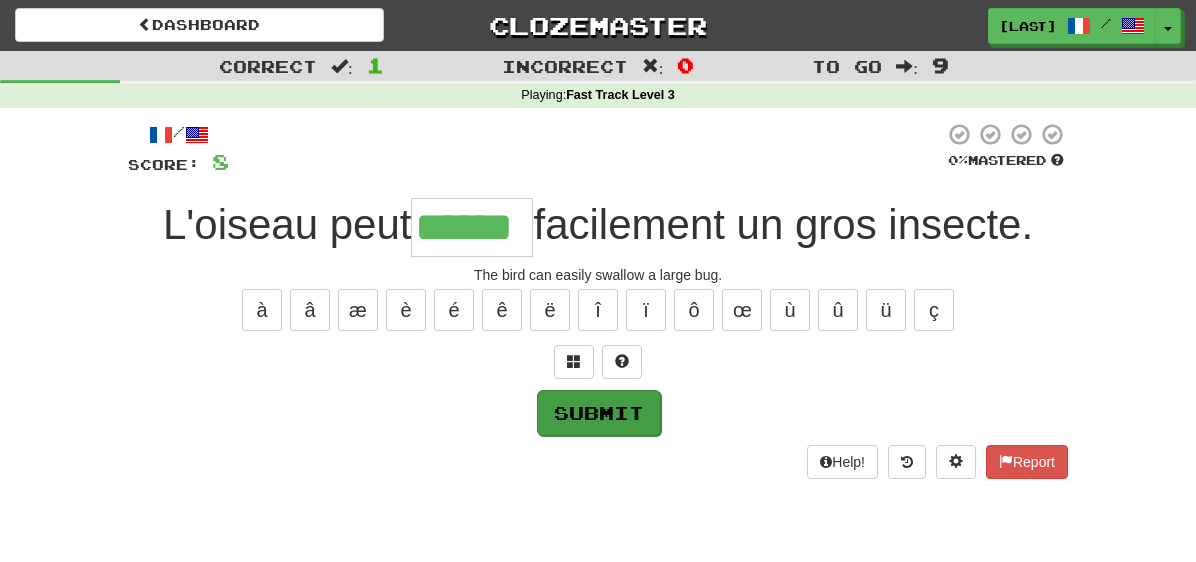 type on "******" 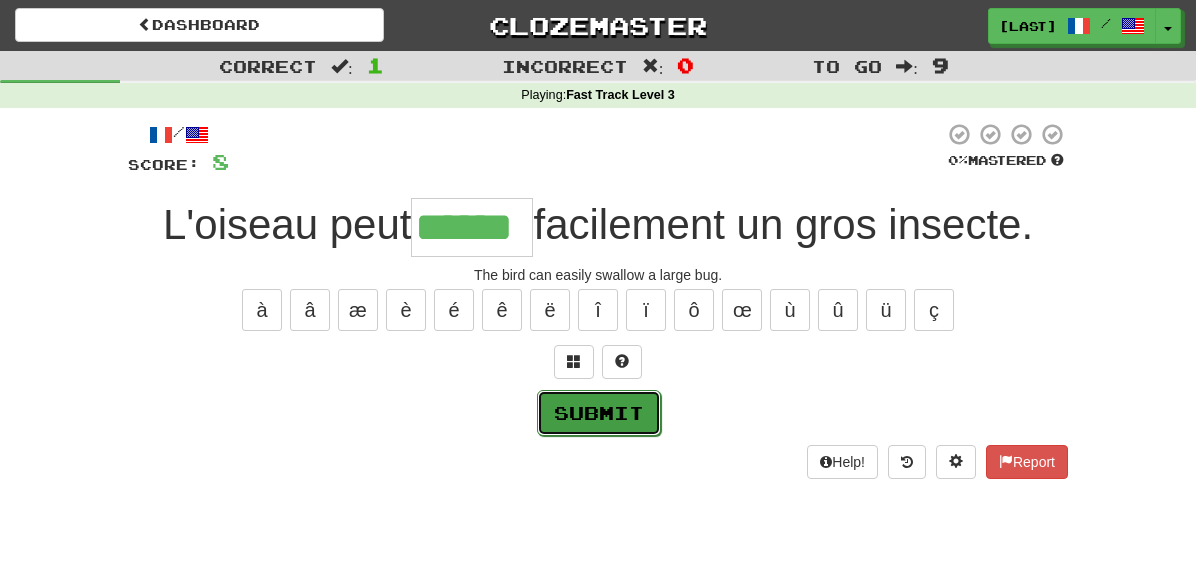 click on "Submit" at bounding box center [599, 413] 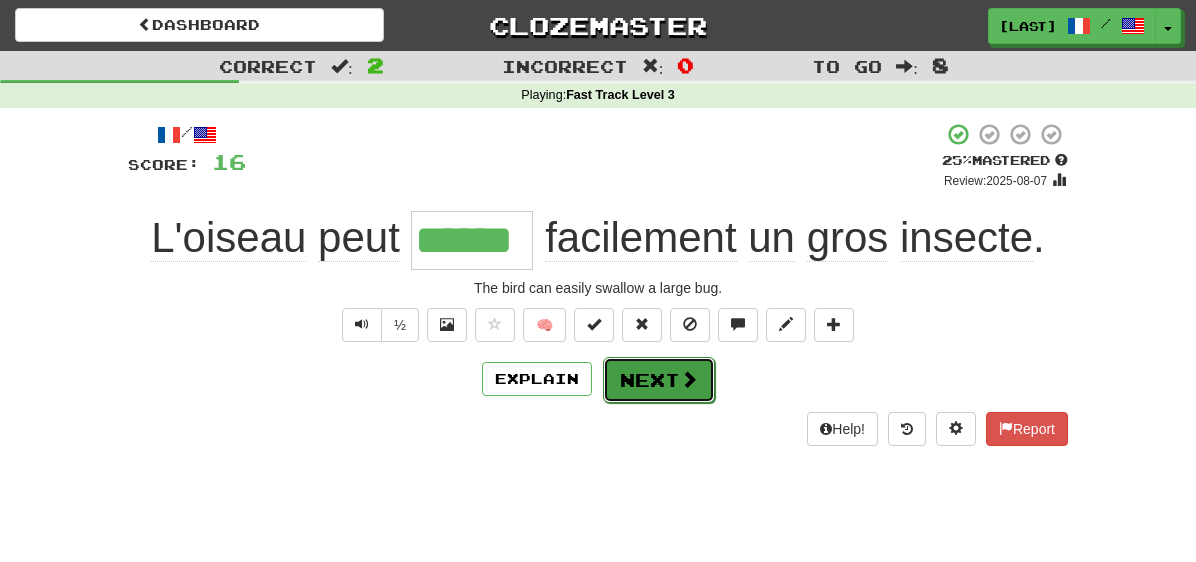 click on "Next" at bounding box center [659, 380] 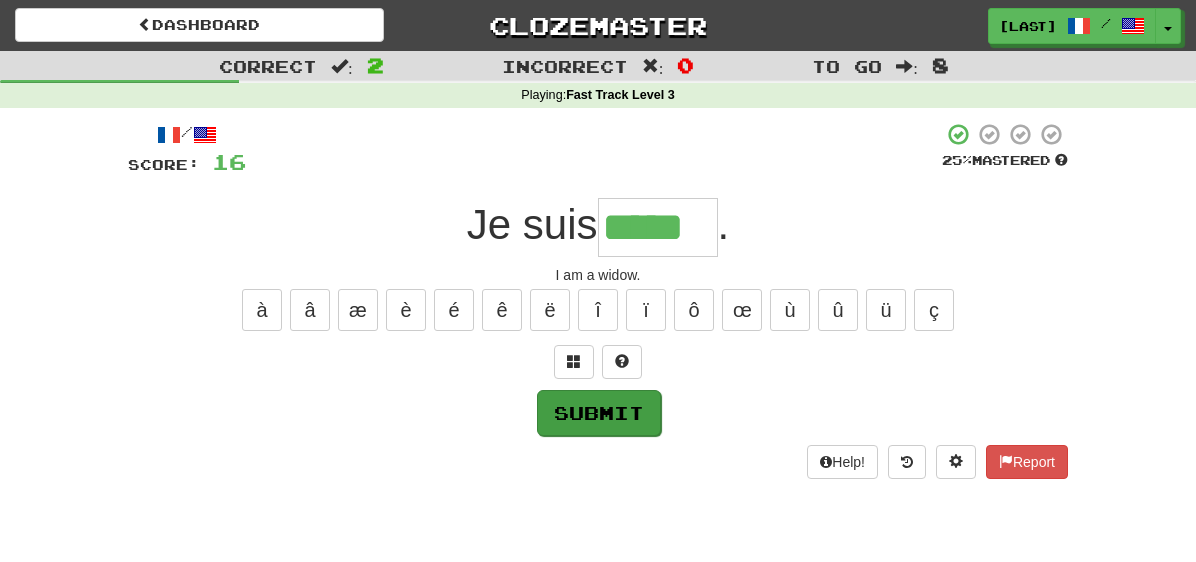 type on "*****" 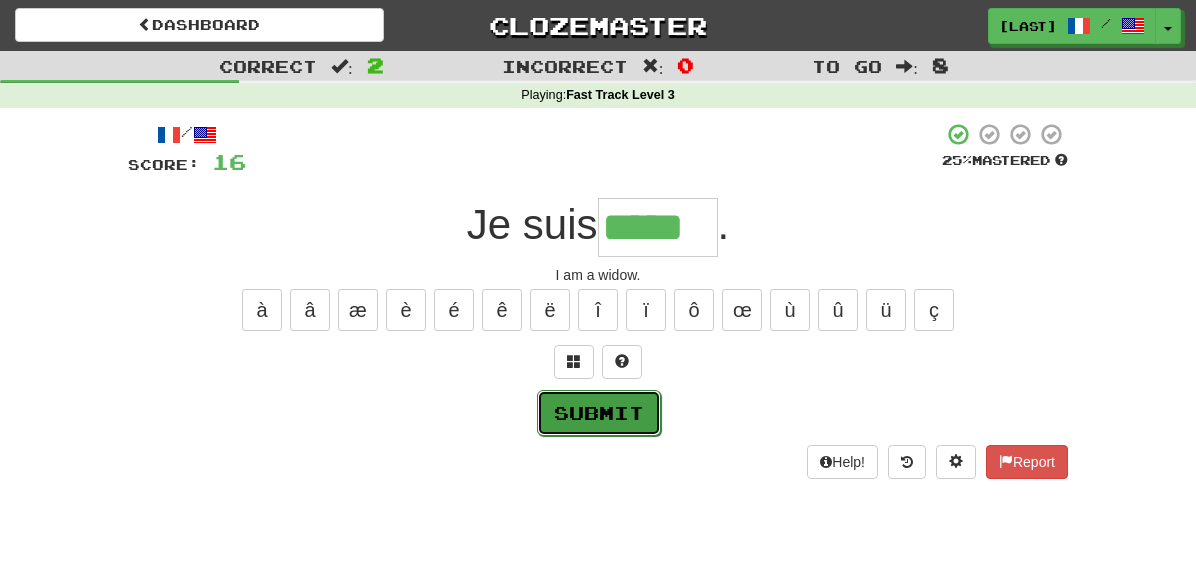 click on "Submit" at bounding box center [599, 413] 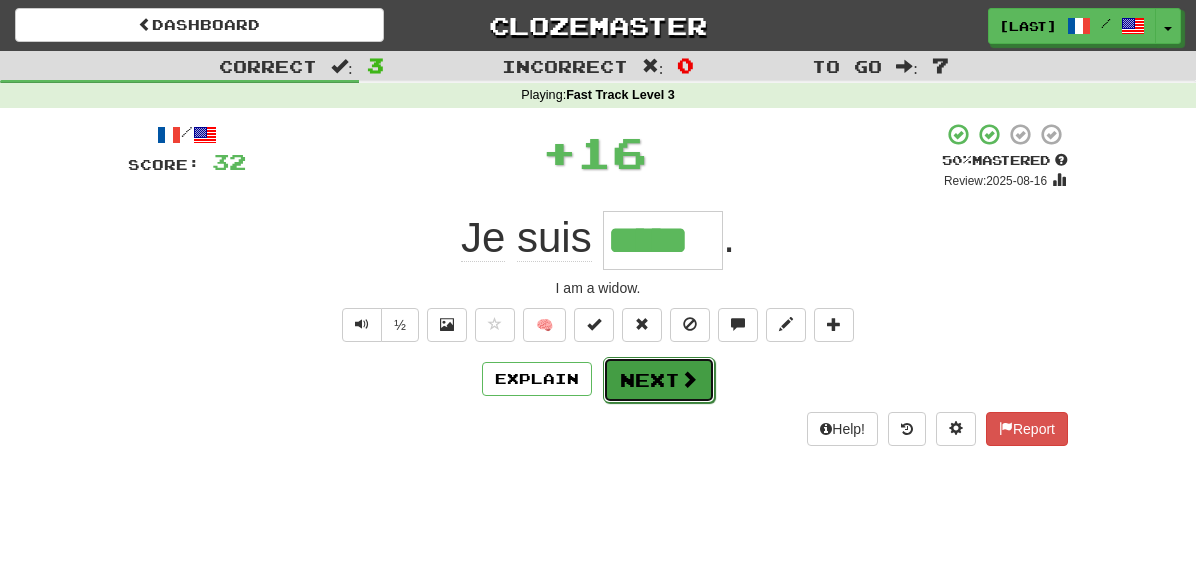 click on "Next" at bounding box center [659, 380] 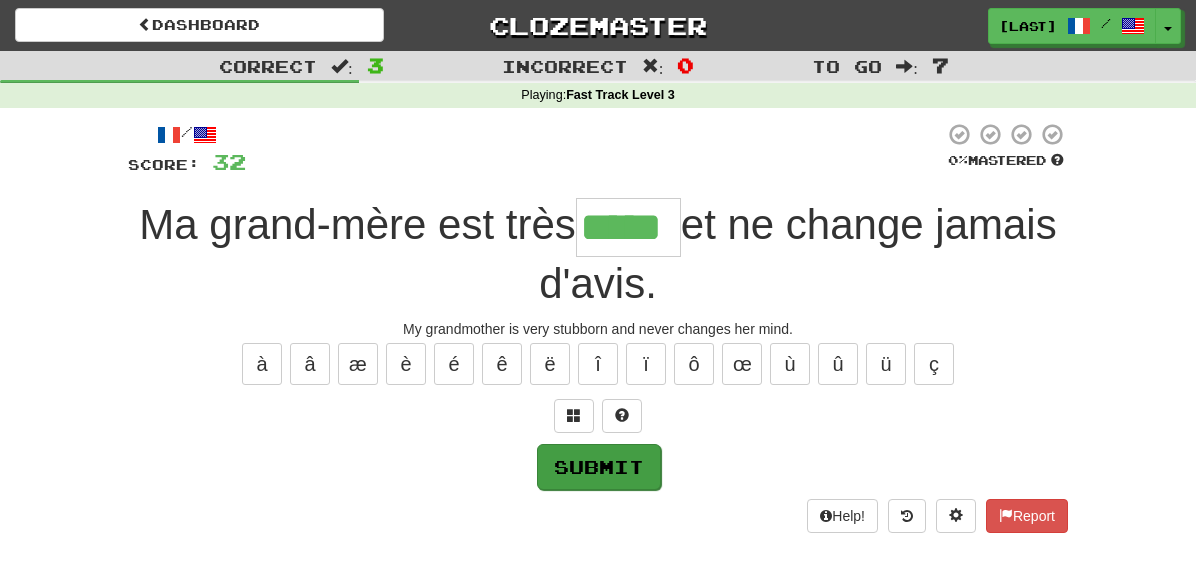type on "*****" 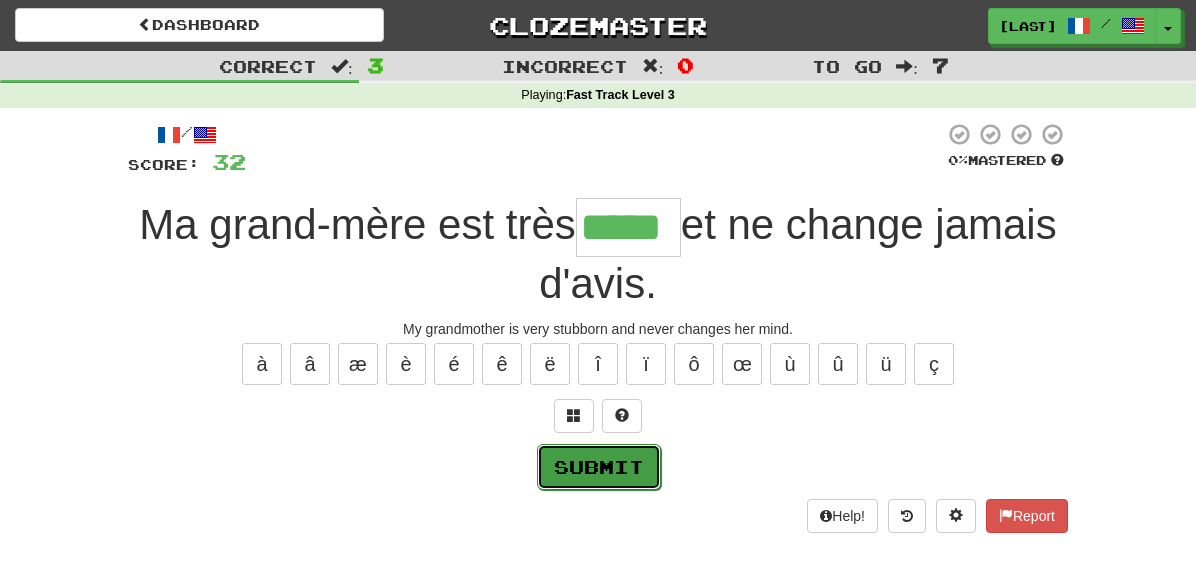 click on "Submit" at bounding box center [599, 467] 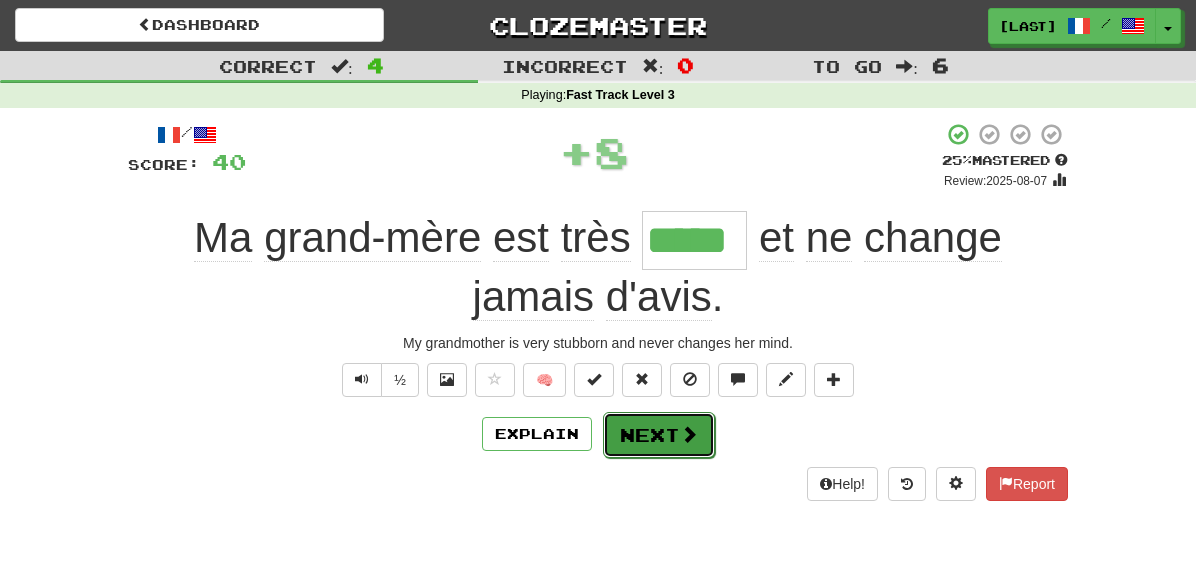 click on "Next" at bounding box center [659, 435] 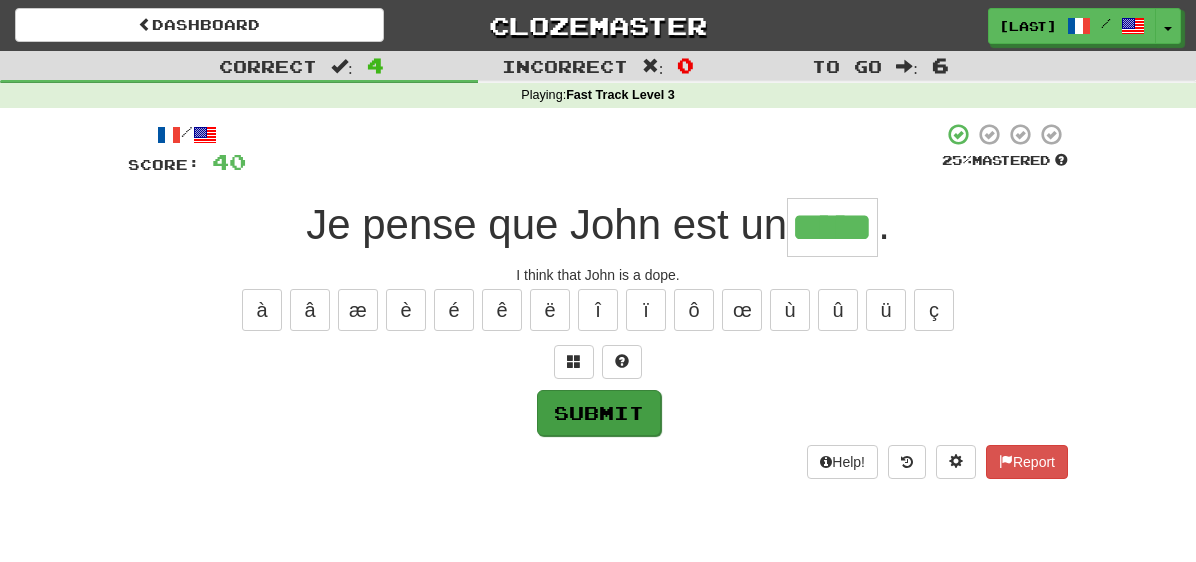 type on "*****" 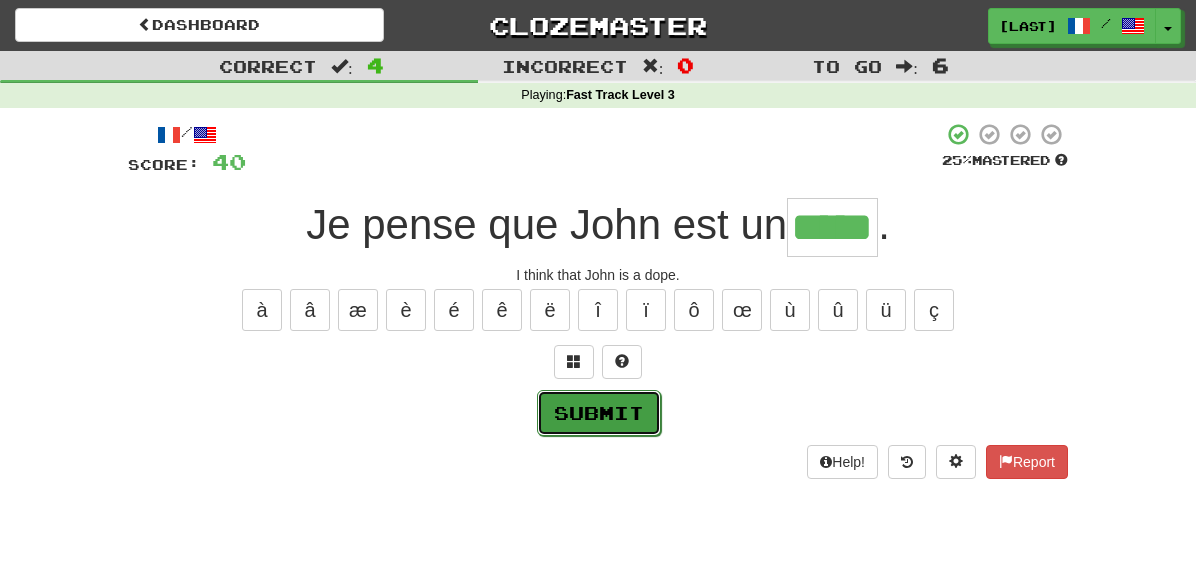 click on "Submit" at bounding box center [599, 413] 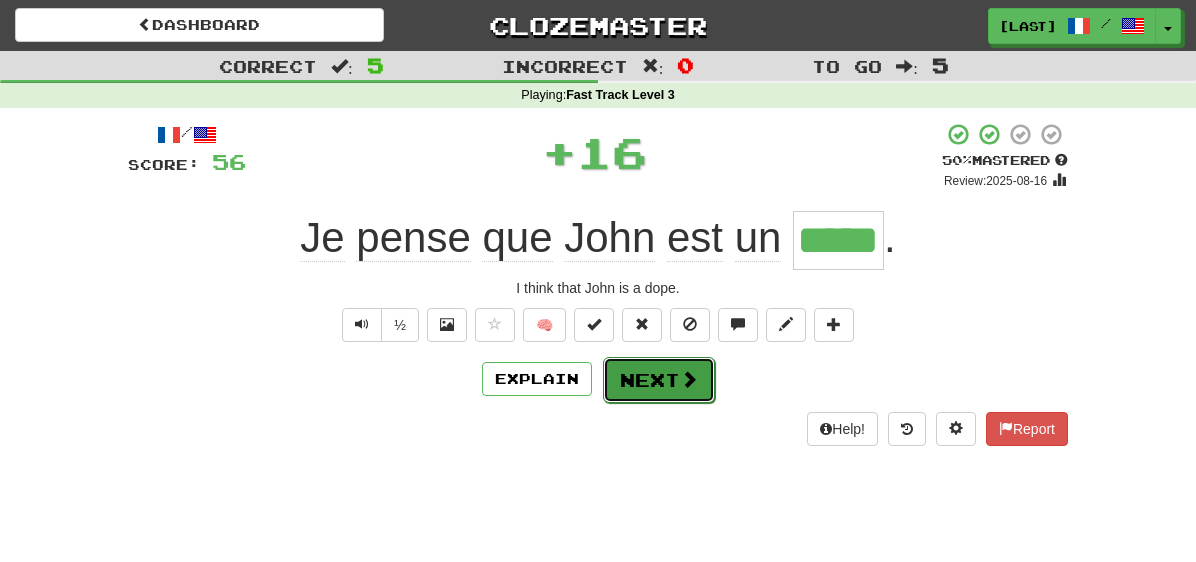 click on "Next" at bounding box center (659, 380) 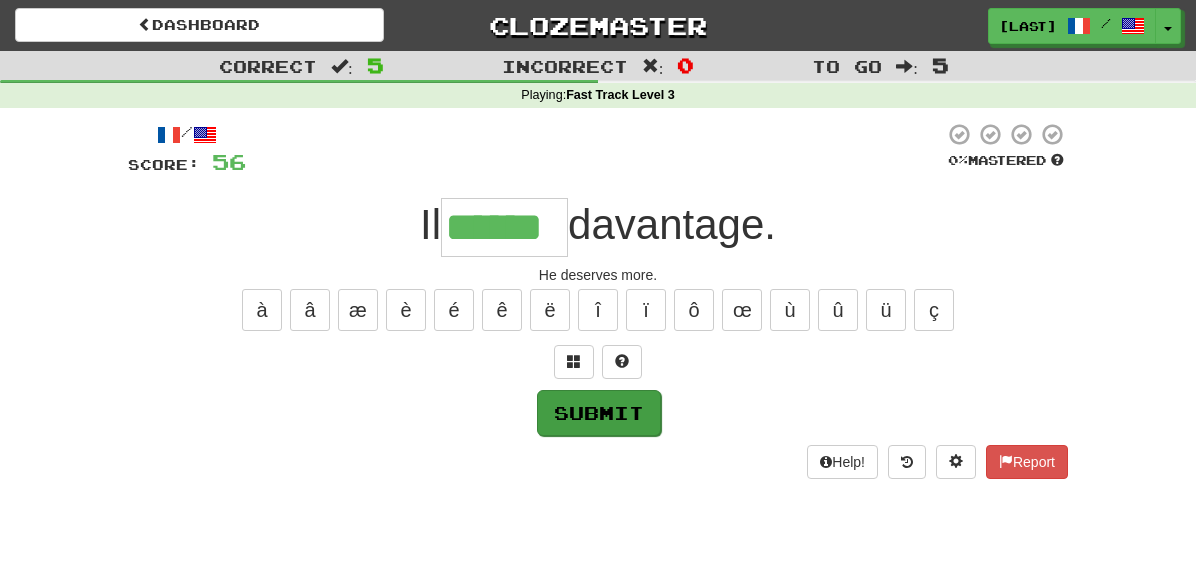 type on "******" 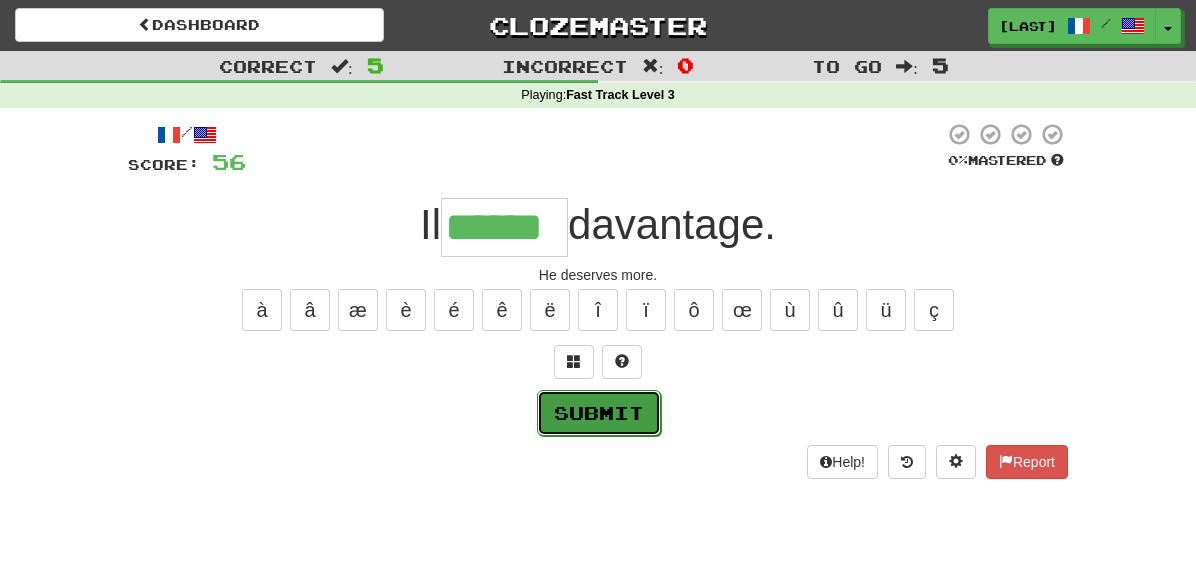 click on "Submit" at bounding box center (599, 413) 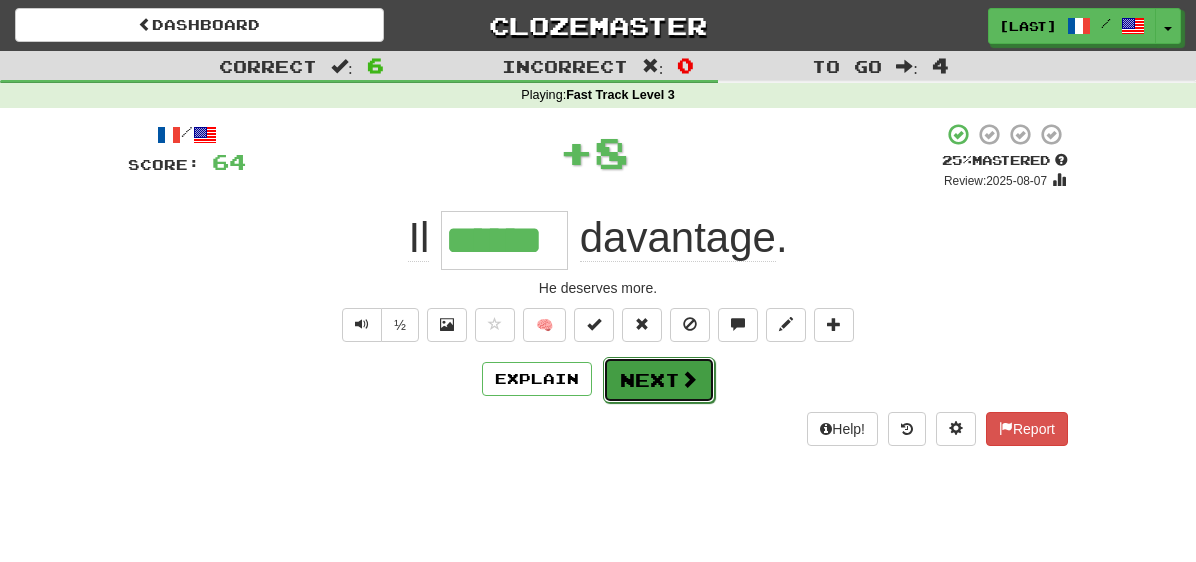 click on "Next" at bounding box center [659, 380] 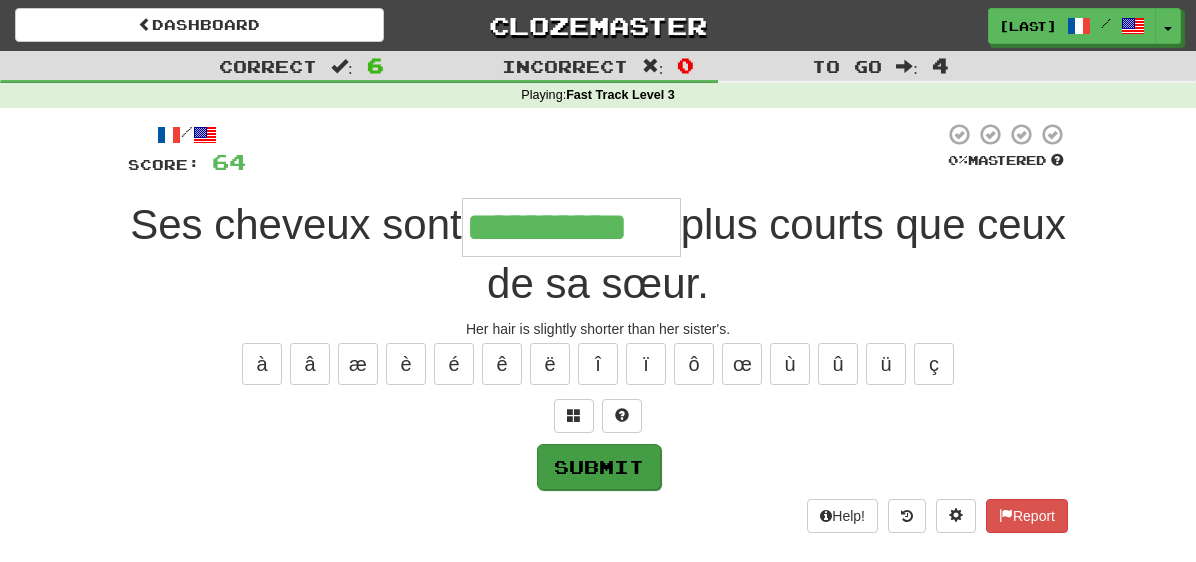 type on "**********" 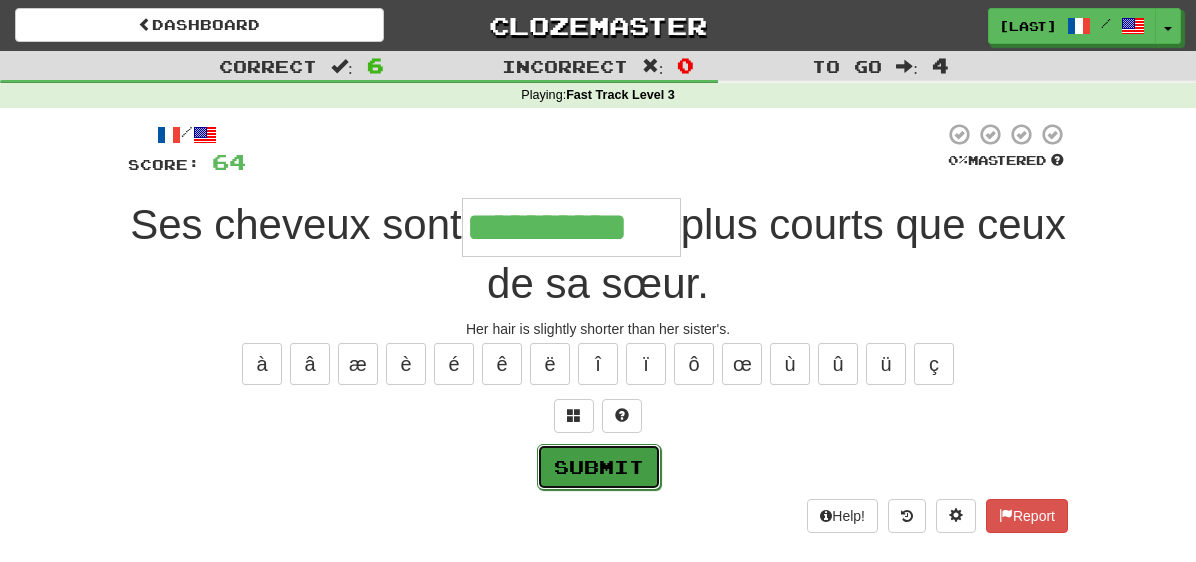 click on "Submit" at bounding box center [599, 467] 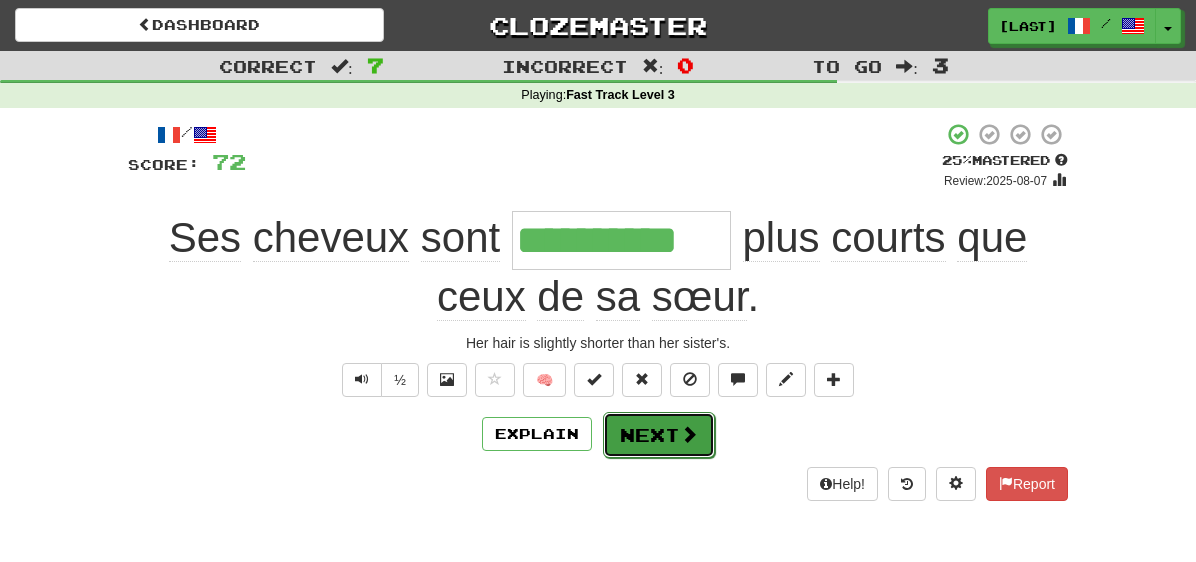 click on "Next" at bounding box center [659, 435] 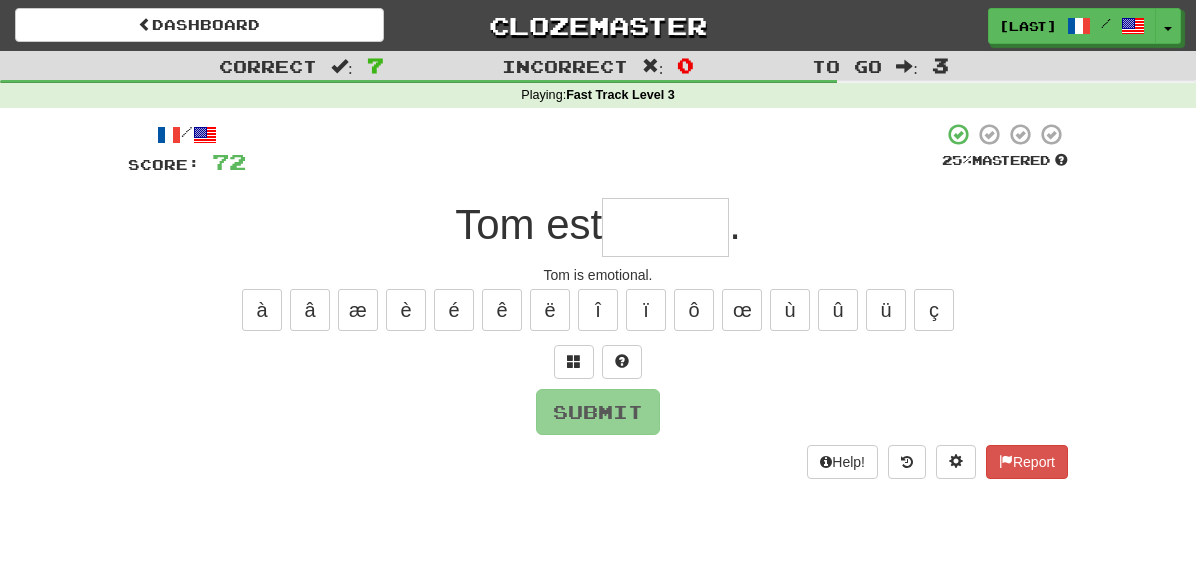 type on "*" 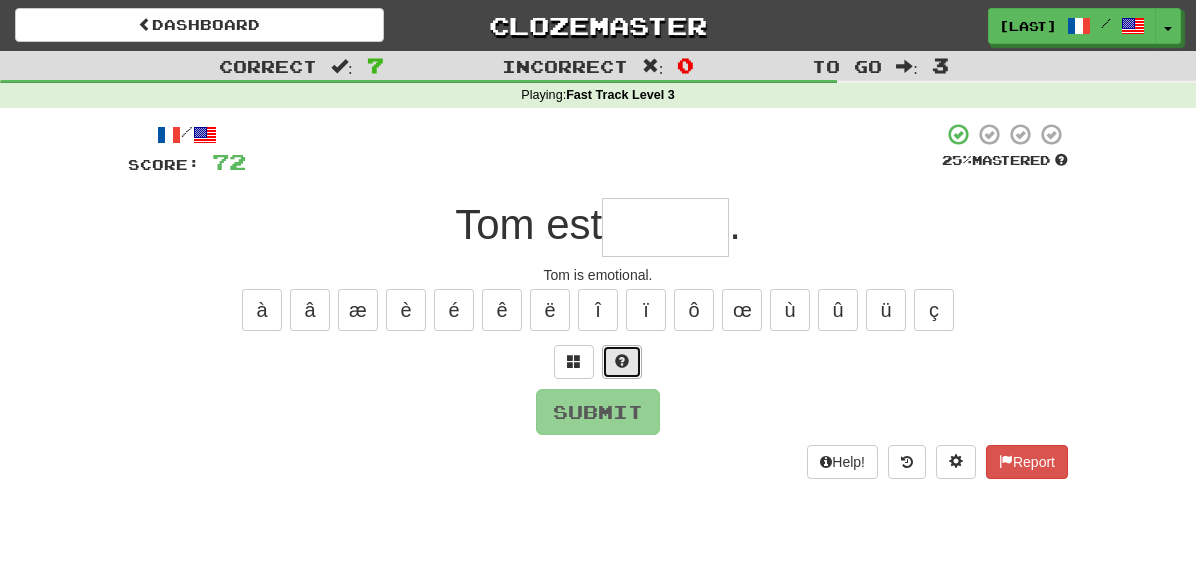 click at bounding box center [622, 361] 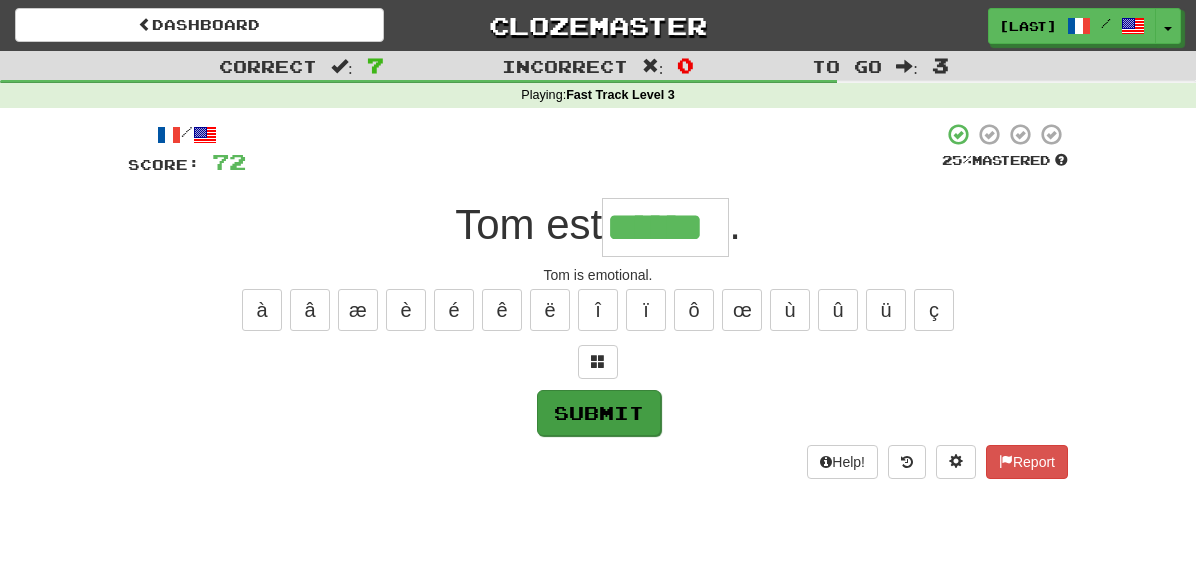 type on "******" 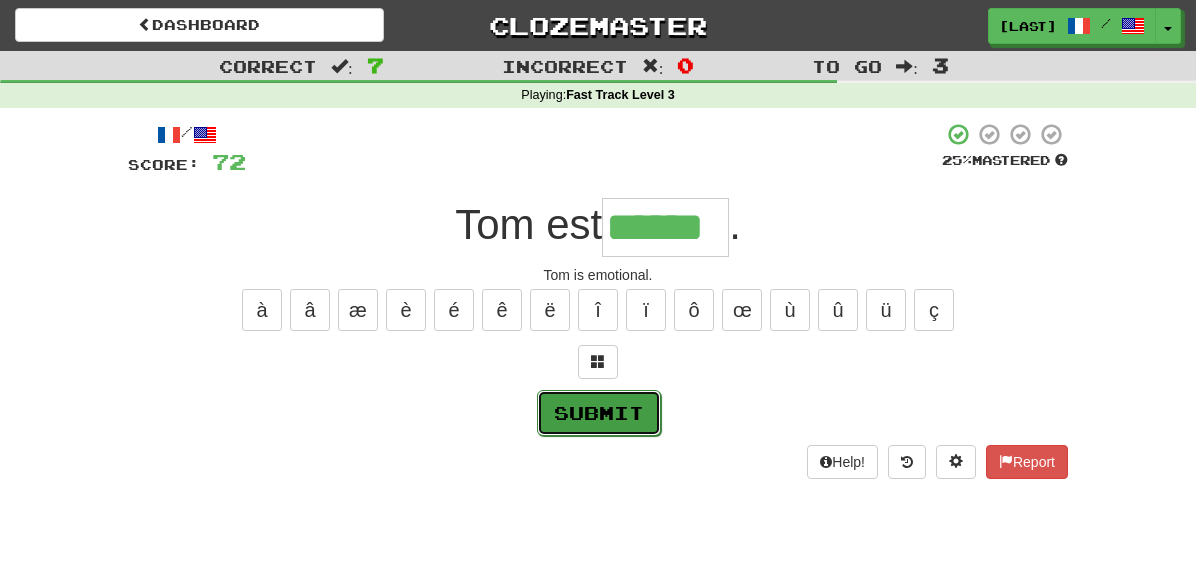 click on "Submit" at bounding box center [599, 413] 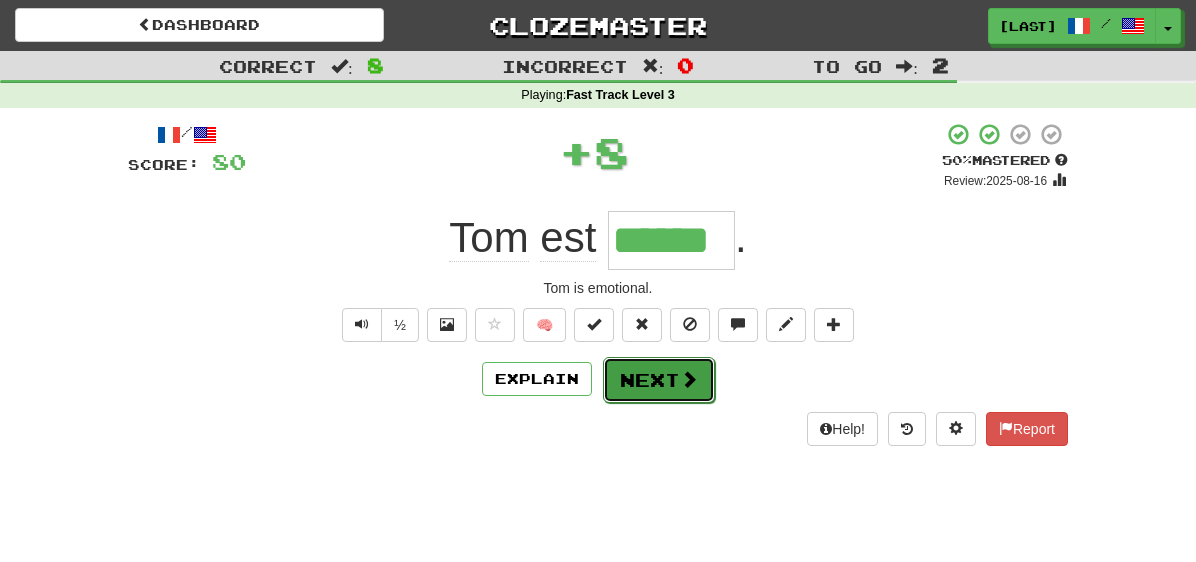 click on "Next" at bounding box center (659, 380) 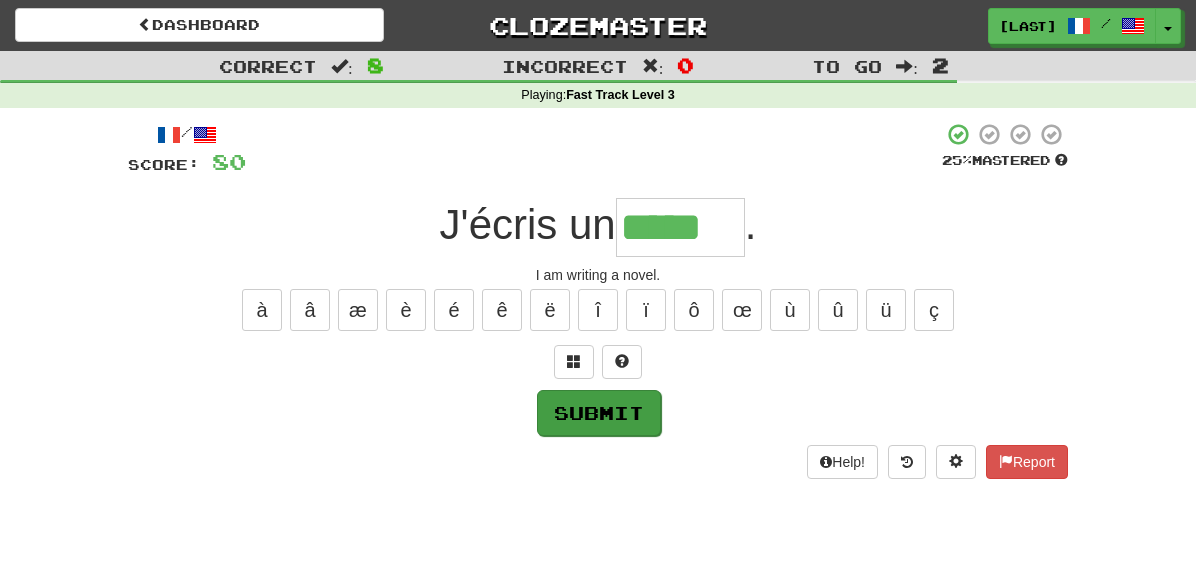 type on "*****" 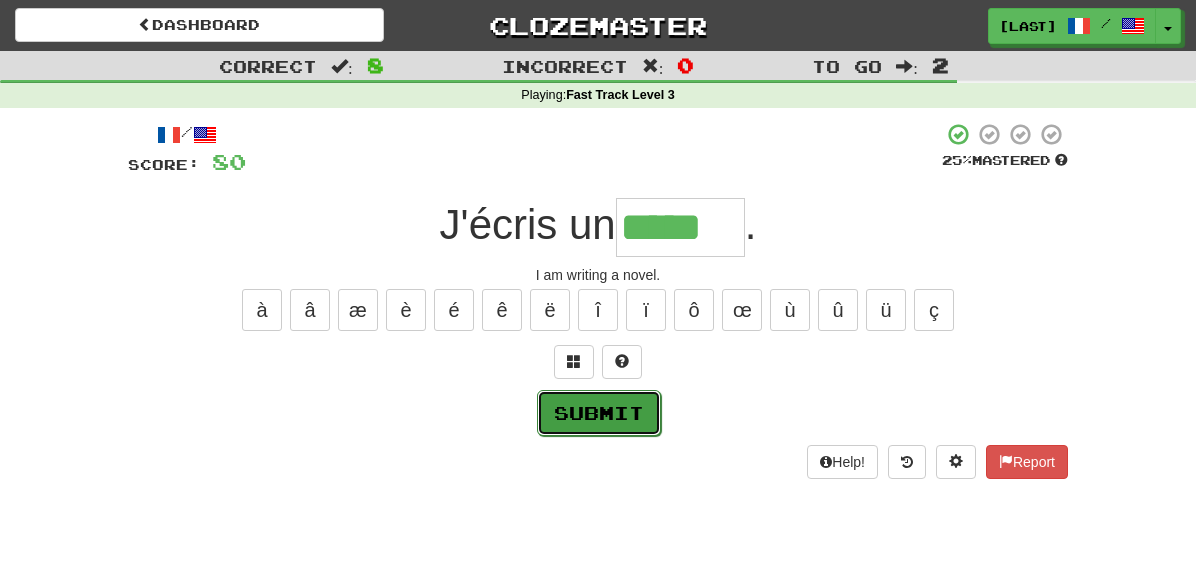 click on "Submit" at bounding box center [599, 413] 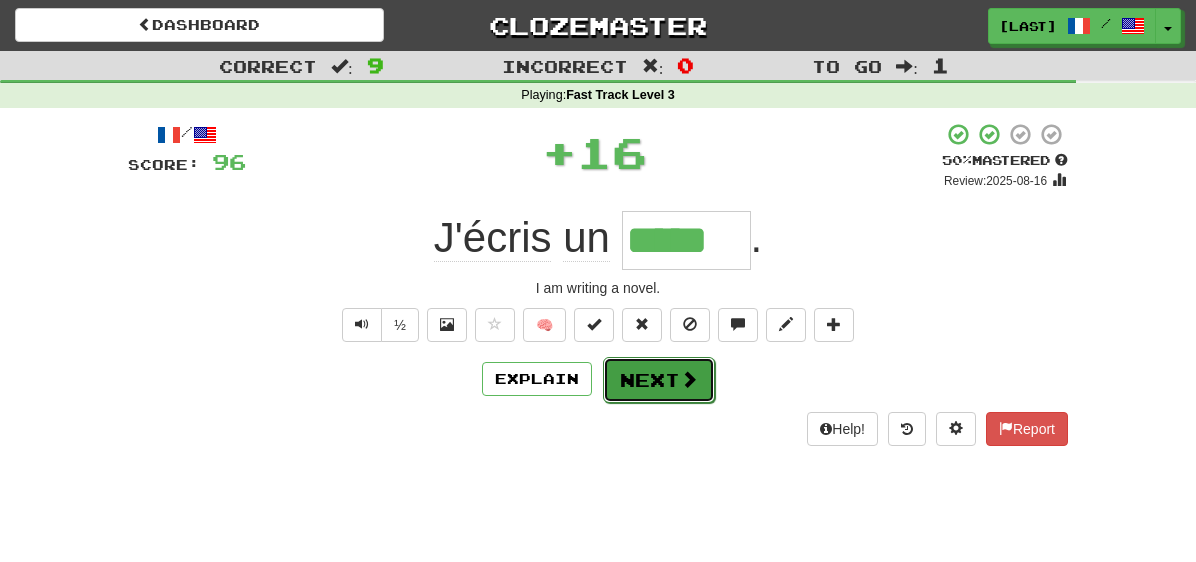 click on "Next" at bounding box center (659, 380) 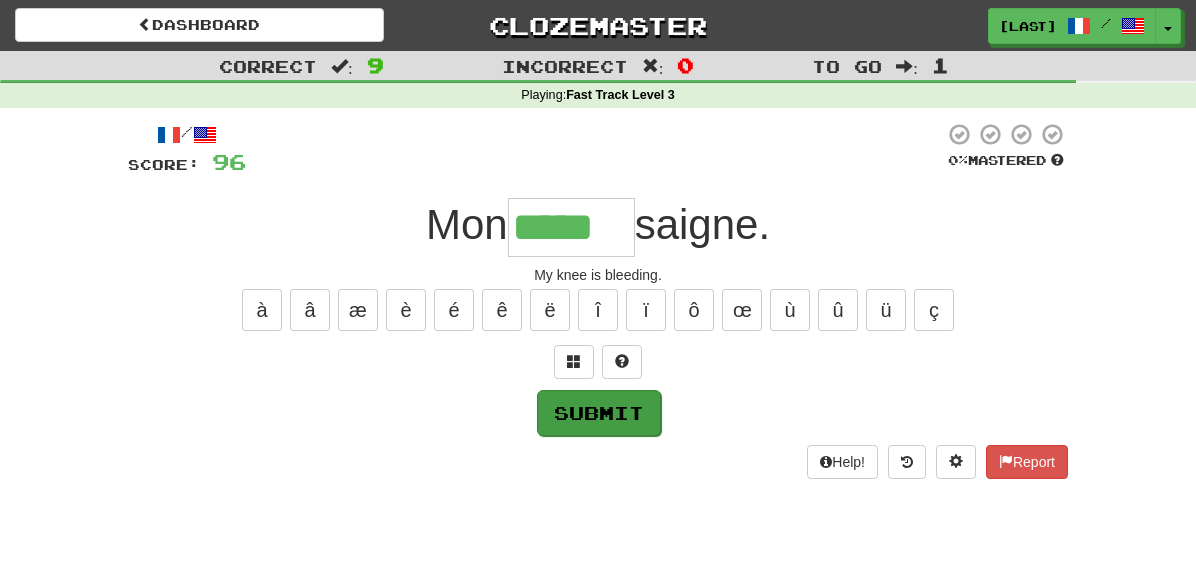 type on "*****" 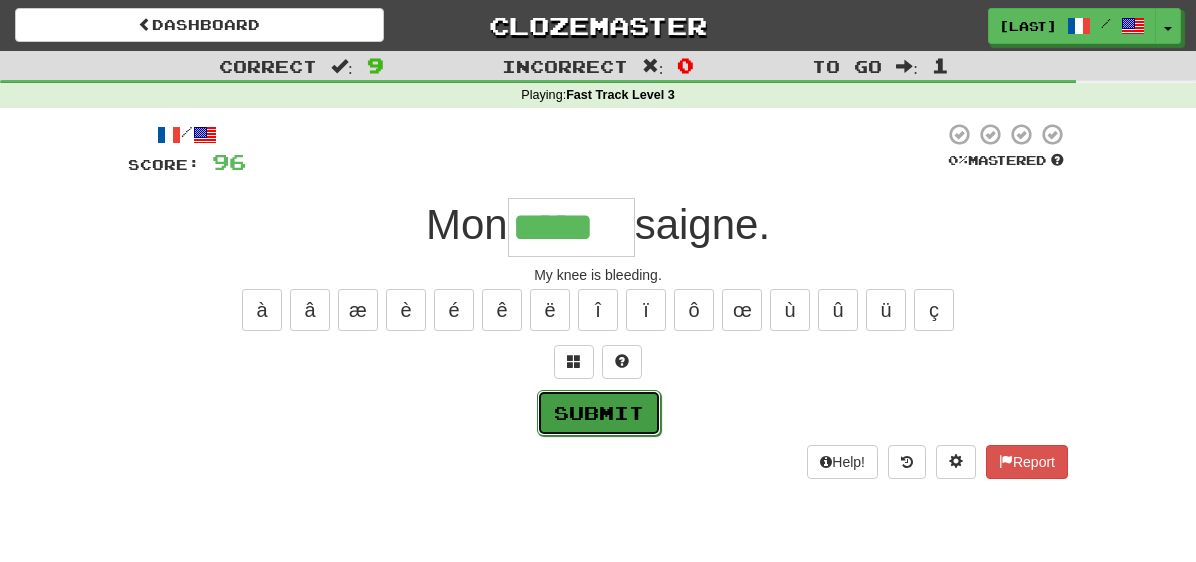 click on "Submit" at bounding box center (599, 413) 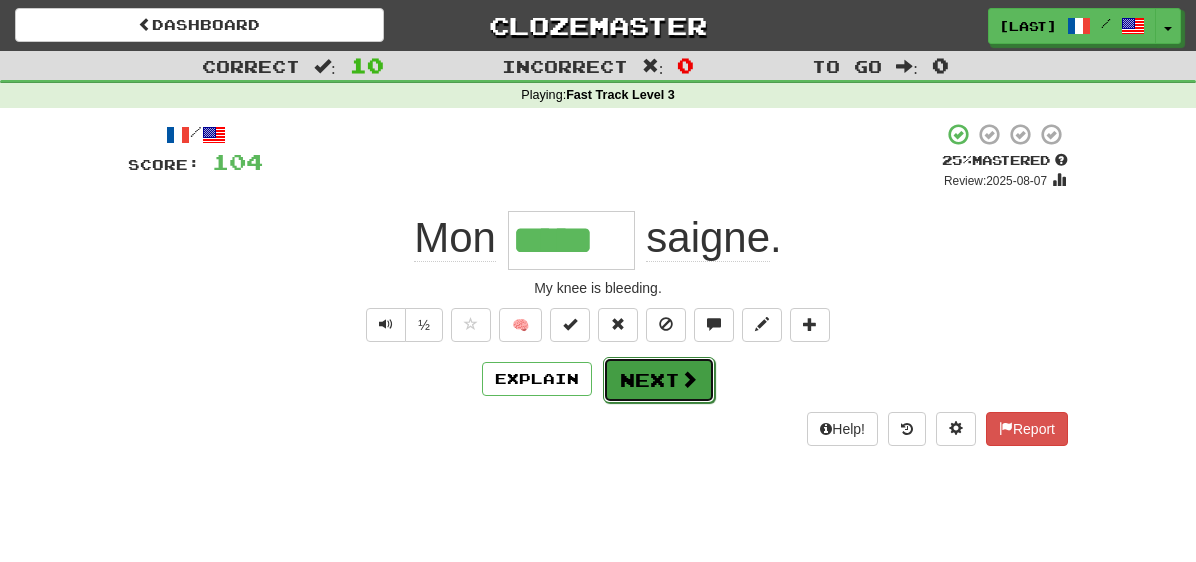 click on "Next" at bounding box center [659, 380] 